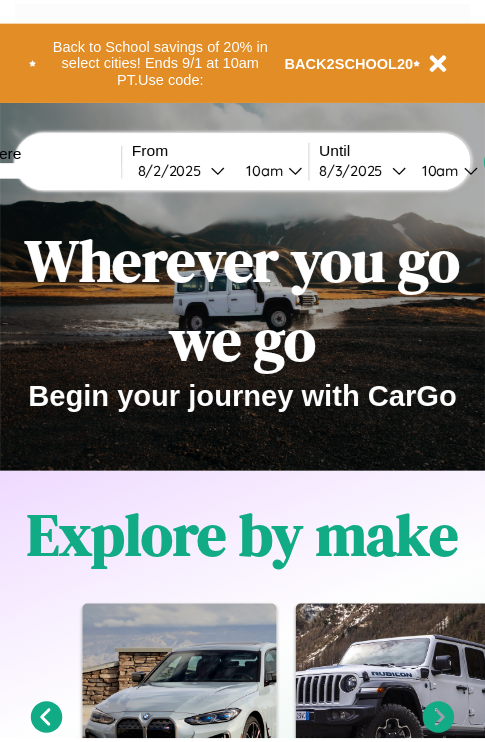 scroll, scrollTop: 0, scrollLeft: 0, axis: both 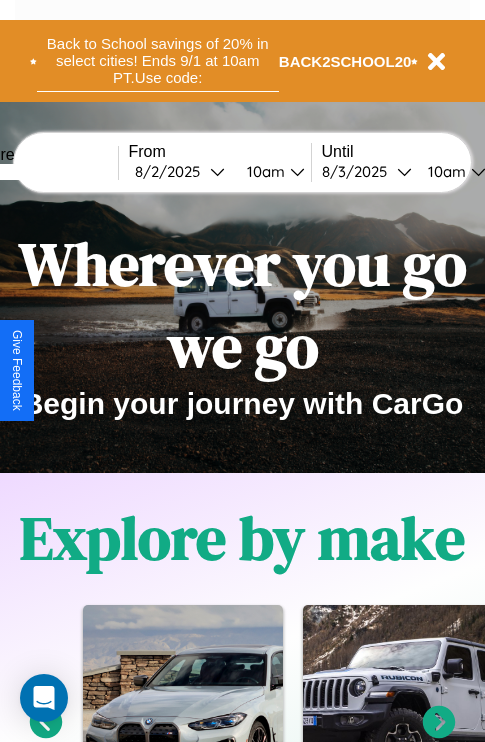 click on "Back to School savings of 20% in select cities! Ends 9/1 at 10am PT.  Use code:" at bounding box center [158, 61] 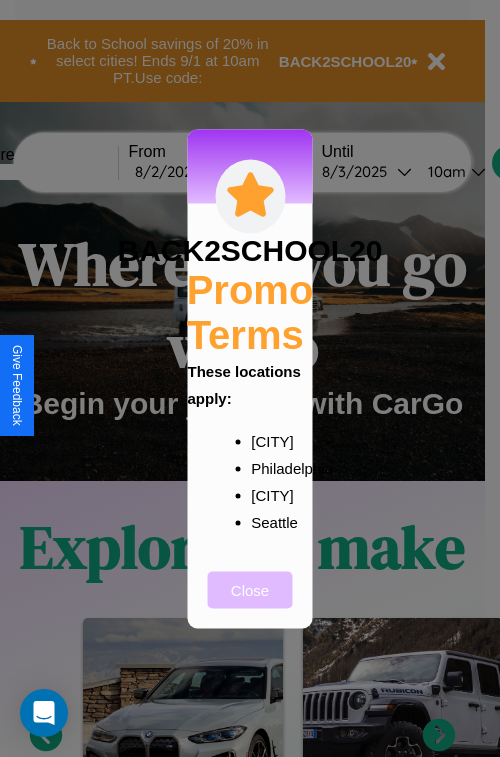 click on "Close" at bounding box center [250, 589] 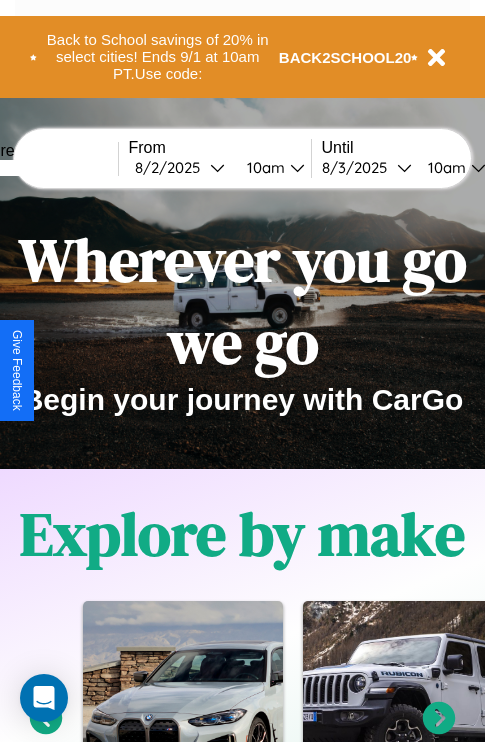 scroll, scrollTop: 0, scrollLeft: 0, axis: both 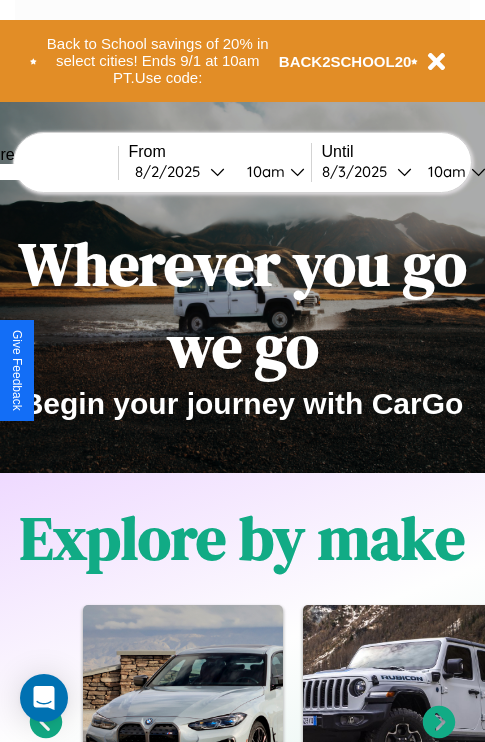 click at bounding box center [43, 172] 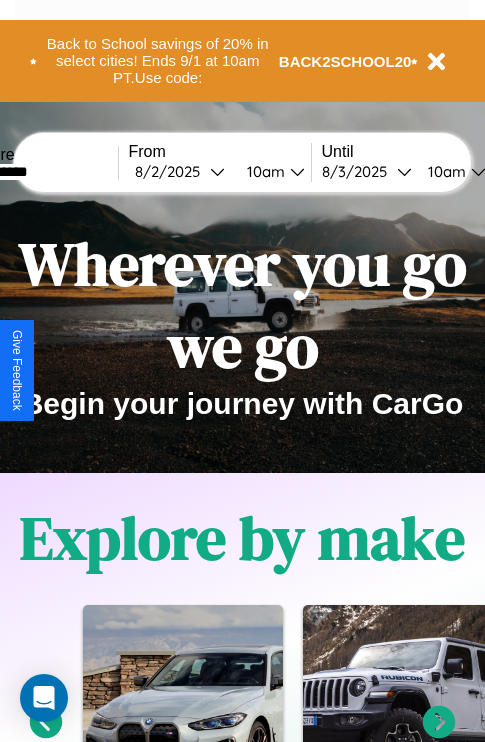 type on "**********" 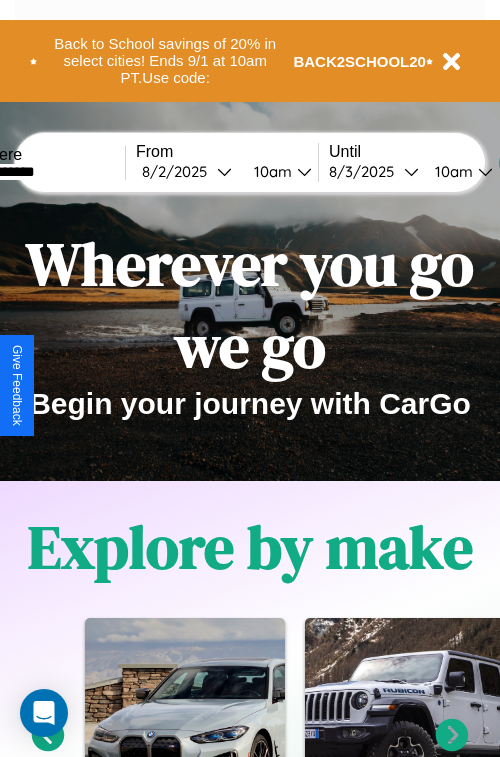 select on "*" 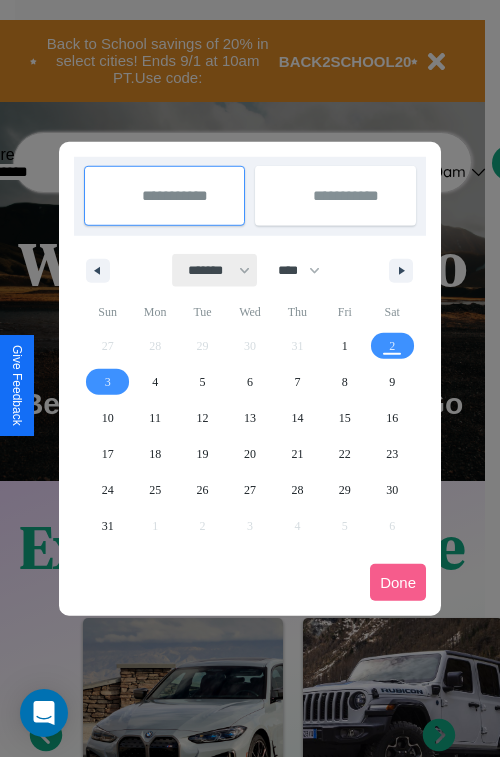 click on "******* ******** ***** ***** *** **** **** ****** ********* ******* ******** ********" at bounding box center (215, 270) 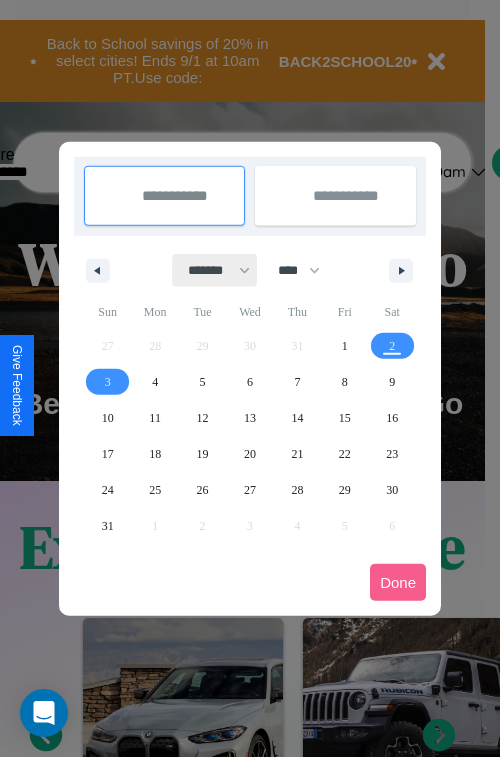 select on "*" 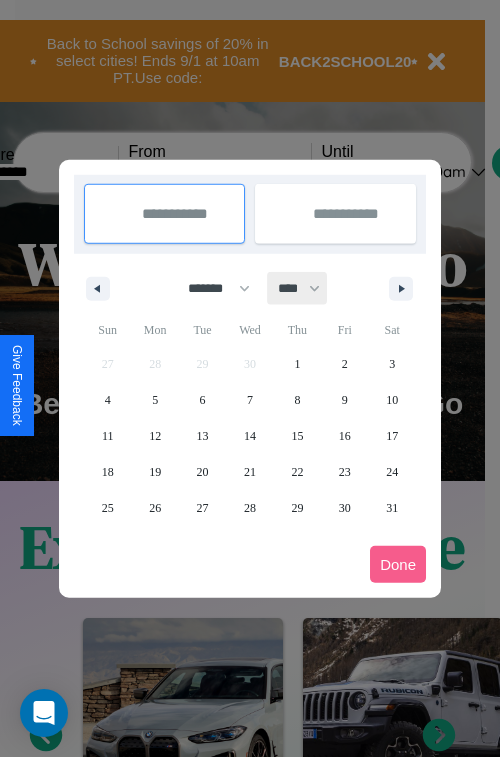 click on "**** **** **** **** **** **** **** **** **** **** **** **** **** **** **** **** **** **** **** **** **** **** **** **** **** **** **** **** **** **** **** **** **** **** **** **** **** **** **** **** **** **** **** **** **** **** **** **** **** **** **** **** **** **** **** **** **** **** **** **** **** **** **** **** **** **** **** **** **** **** **** **** **** **** **** **** **** **** **** **** **** **** **** **** **** **** **** **** **** **** **** **** **** **** **** **** **** **** **** **** **** **** **** **** **** **** **** **** **** **** **** **** **** **** **** **** **** **** **** **** ****" at bounding box center [298, 288] 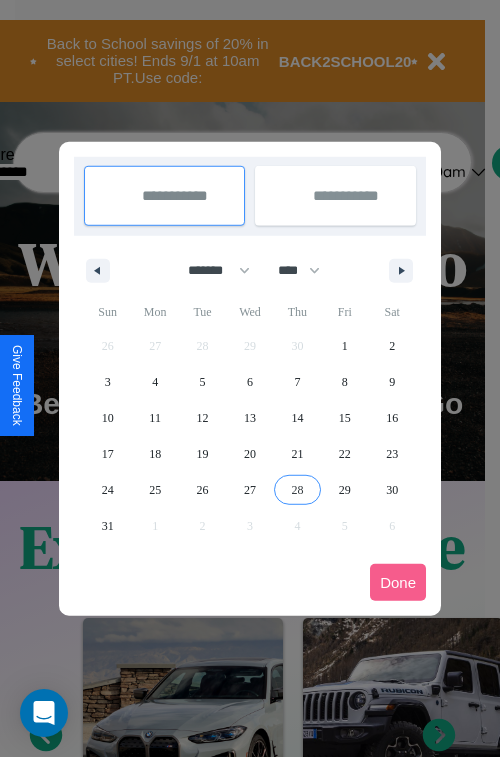 click on "28" at bounding box center (297, 490) 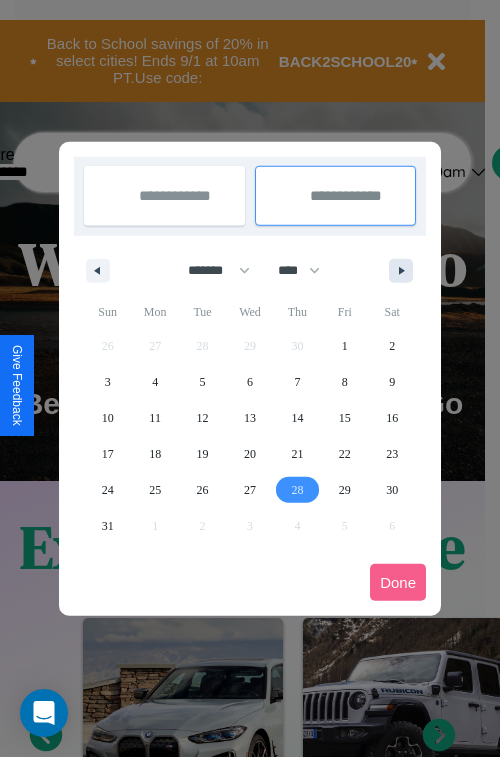 click at bounding box center [405, 271] 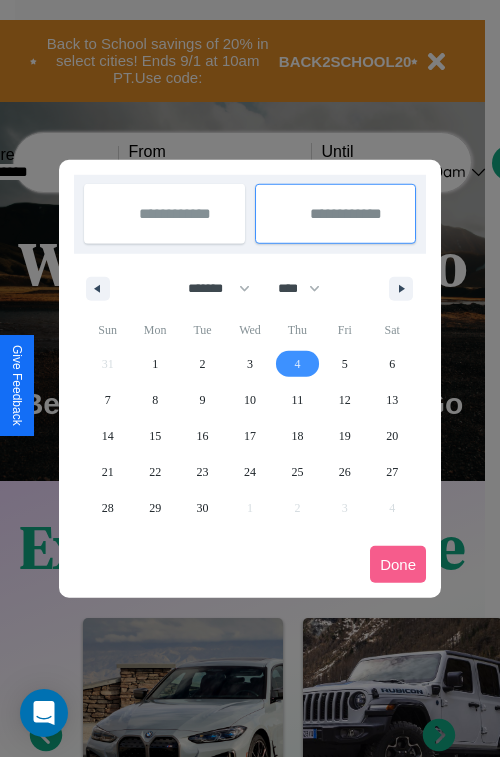click on "4" at bounding box center [297, 364] 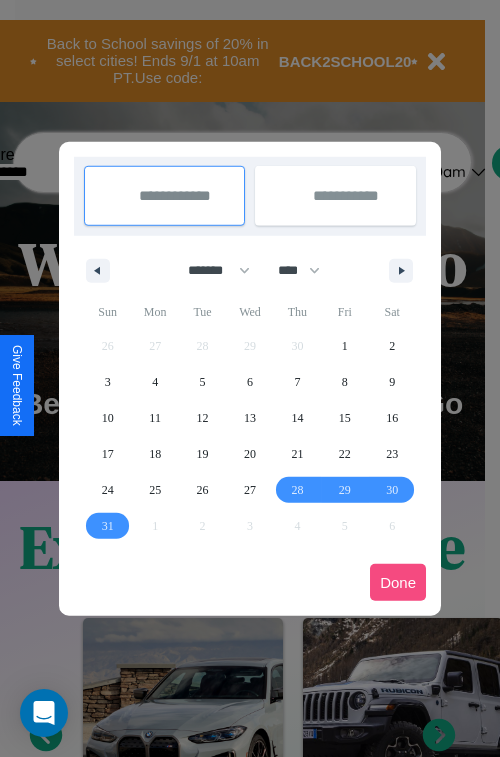 click on "Done" at bounding box center (398, 582) 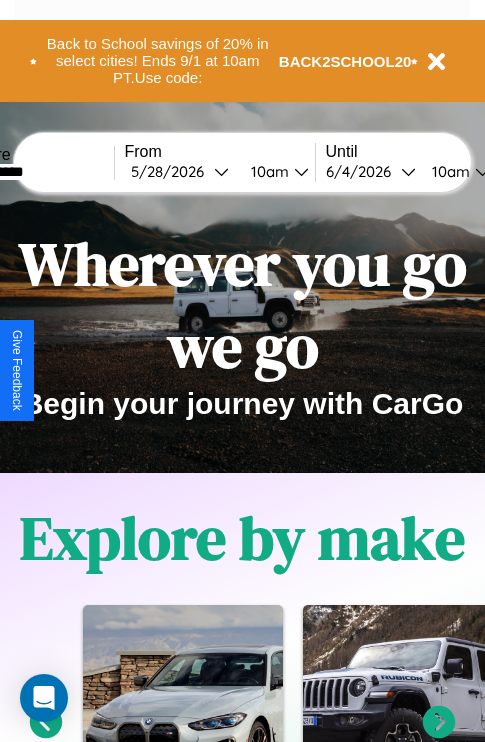 click on "10am" at bounding box center (267, 171) 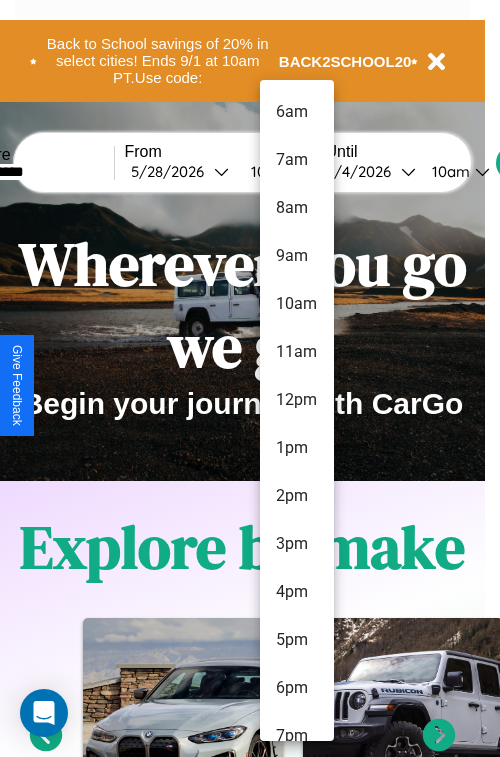 click on "8am" at bounding box center (297, 208) 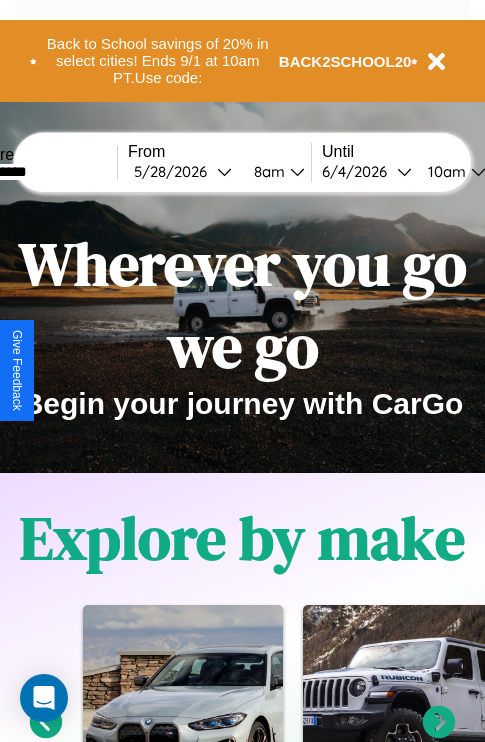 scroll, scrollTop: 0, scrollLeft: 69, axis: horizontal 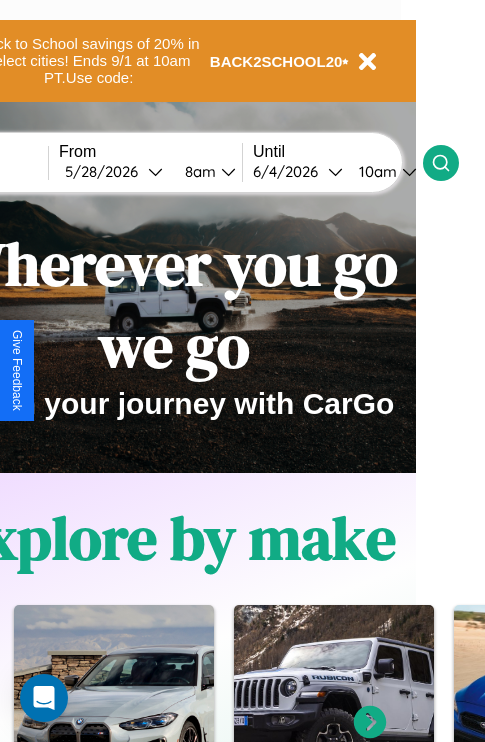 click 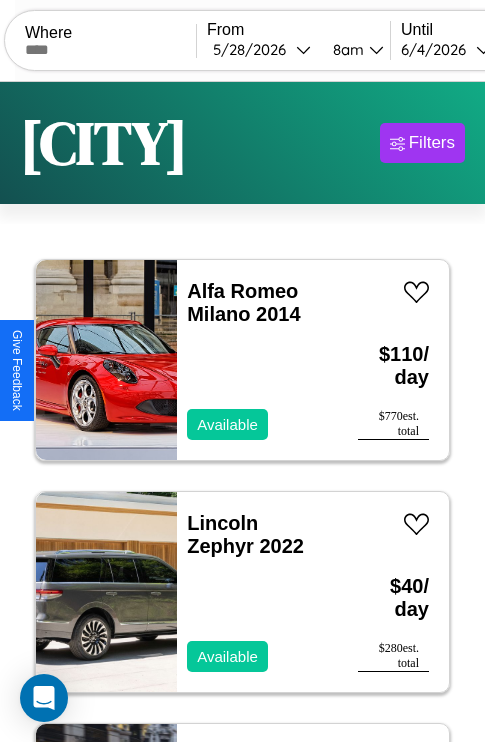 scroll, scrollTop: 89, scrollLeft: 0, axis: vertical 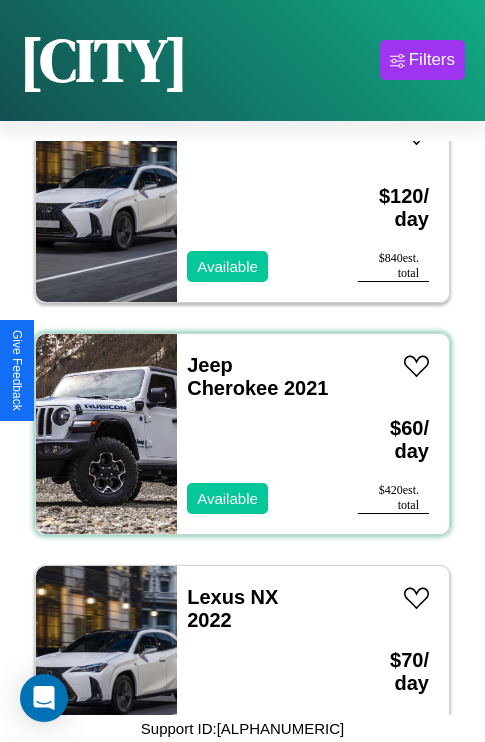click on "Jeep   Cherokee   2021 Available" at bounding box center (257, 434) 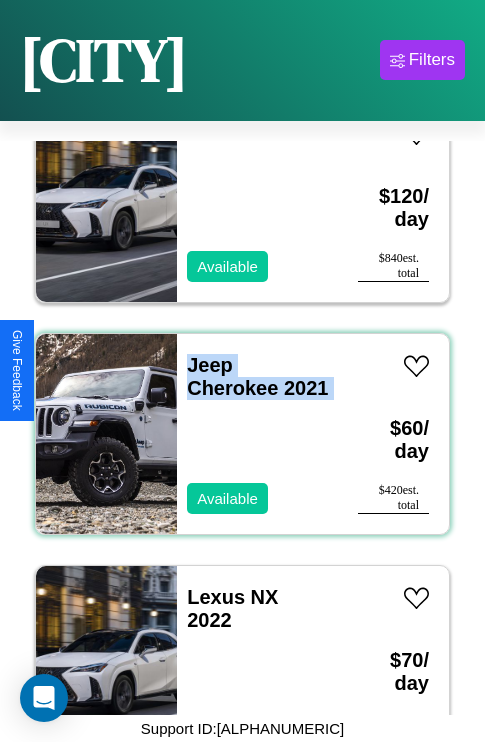 click on "Jeep   Cherokee   2021 Available" at bounding box center [257, 434] 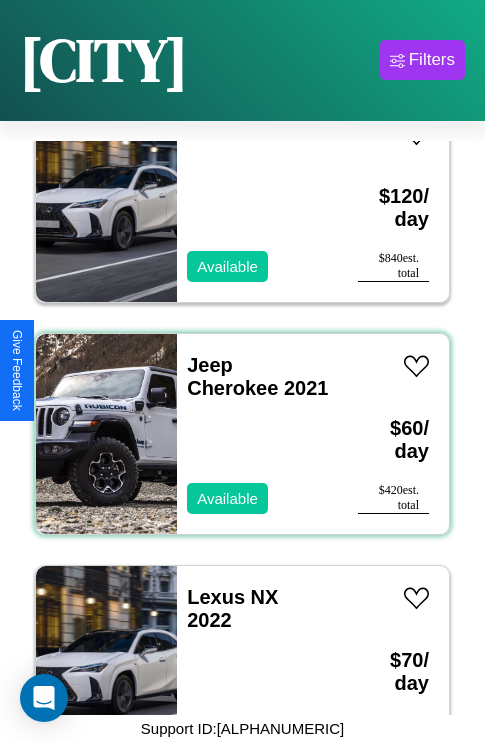 click on "Jeep   Cherokee   2021 Available" at bounding box center [257, 434] 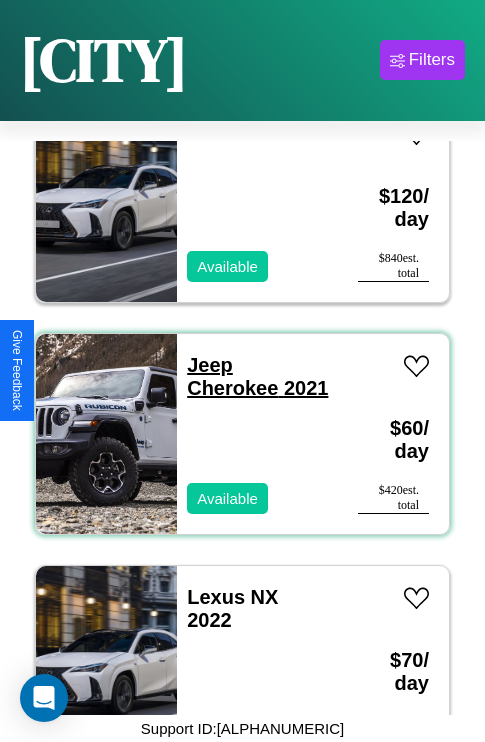 click on "Jeep   Cherokee   2021" at bounding box center [257, 376] 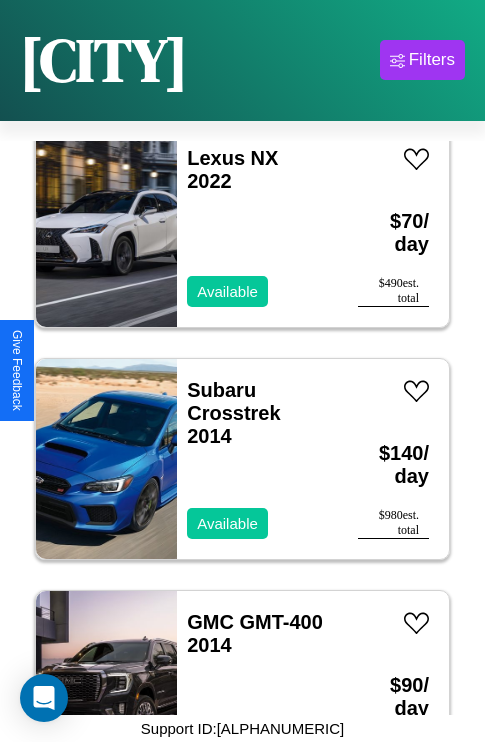 scroll, scrollTop: 1003, scrollLeft: 0, axis: vertical 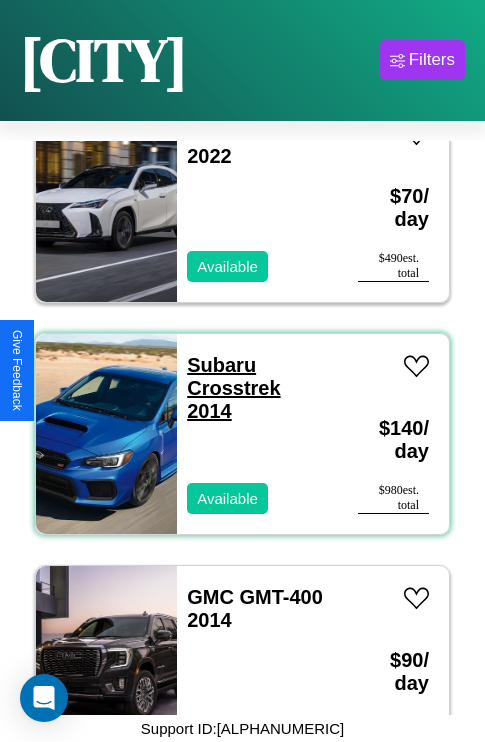 click on "Subaru   Crosstrek   2014" at bounding box center [233, 388] 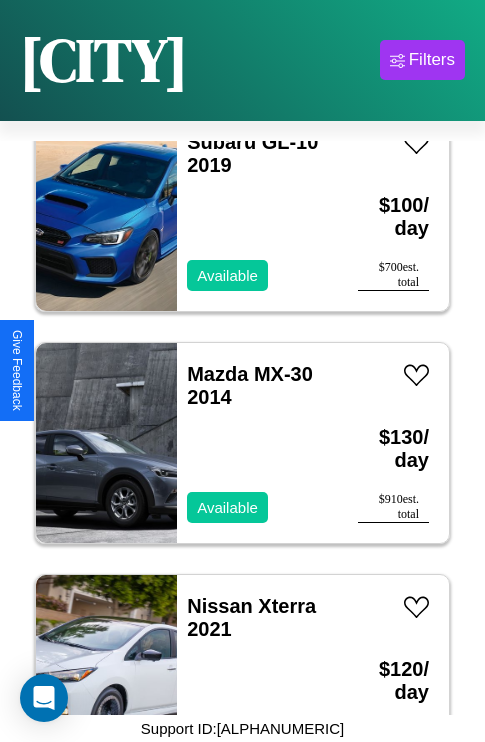 scroll, scrollTop: 3091, scrollLeft: 0, axis: vertical 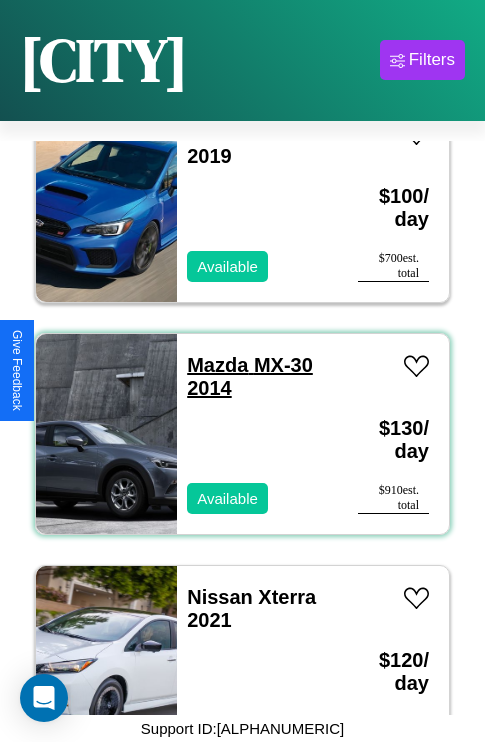 click on "Mazda   MX-30   2014" at bounding box center (250, 376) 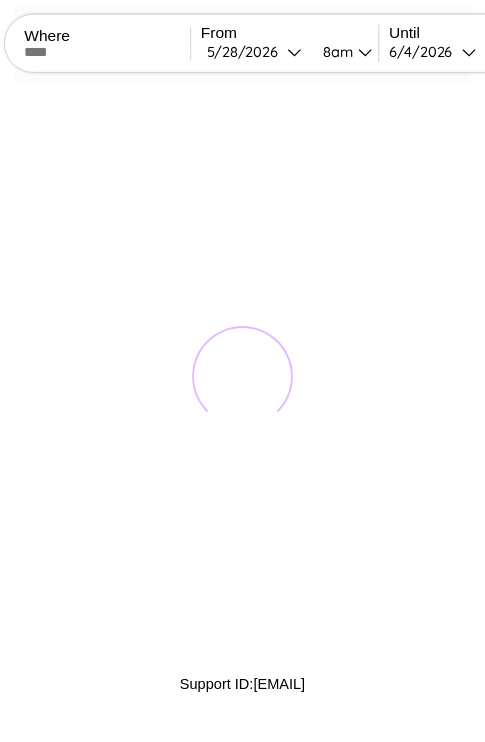 scroll, scrollTop: 0, scrollLeft: 0, axis: both 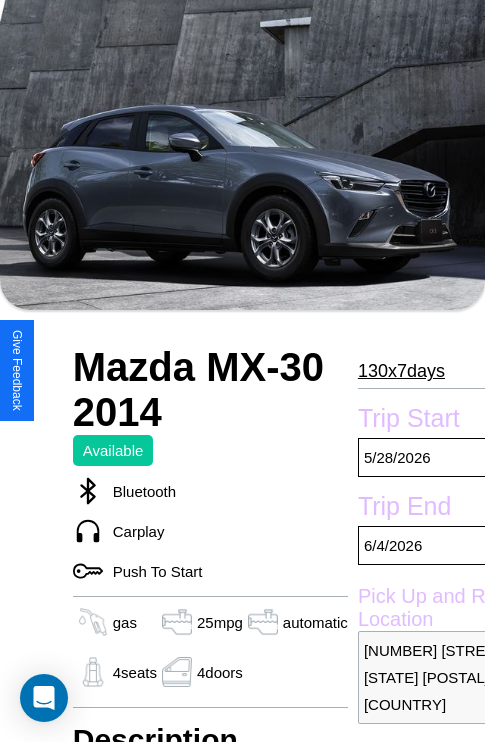 click on "130  x  7  days" at bounding box center (401, 371) 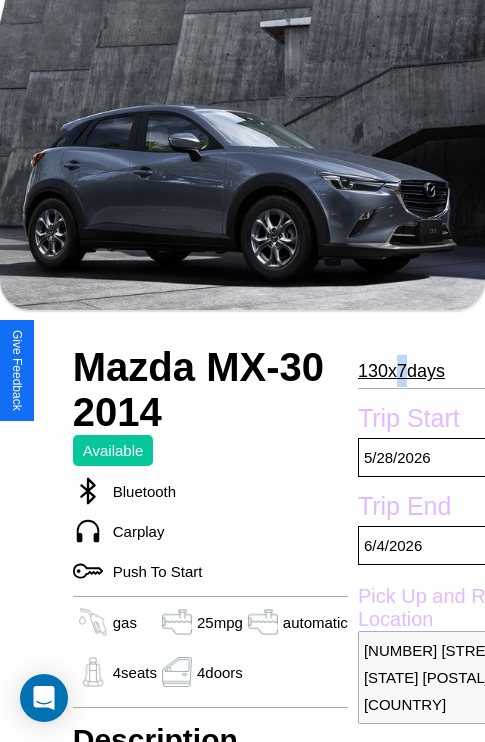 click on "130  x  7  days" at bounding box center (401, 371) 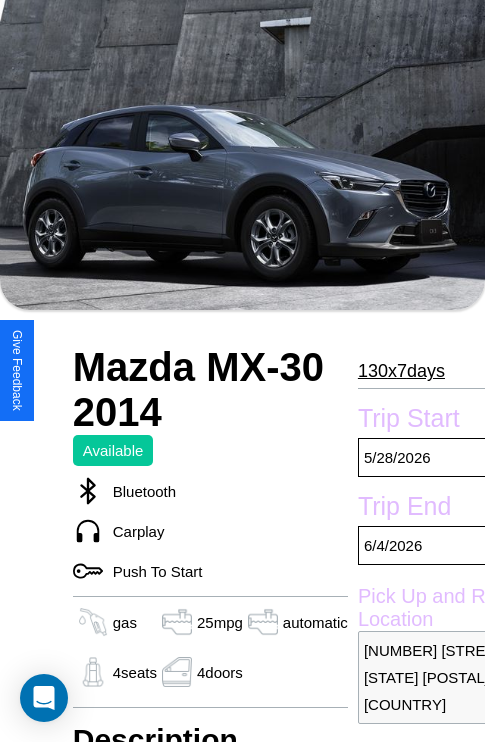 click on "130  x  7  days" at bounding box center [401, 371] 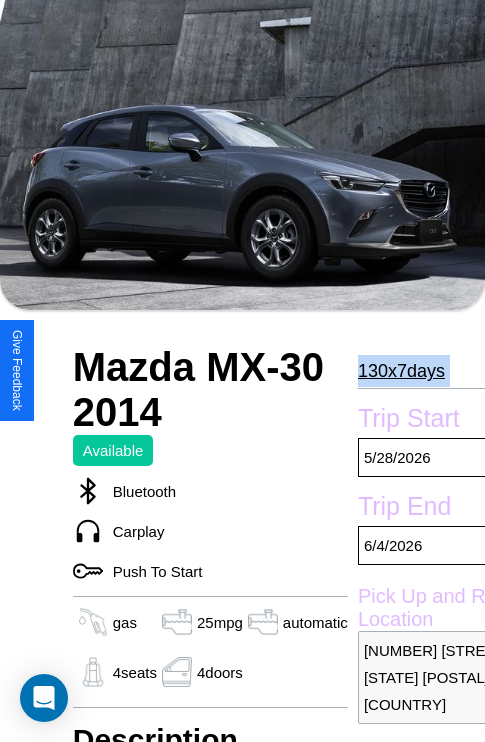 click on "130  x  7  days" at bounding box center [401, 371] 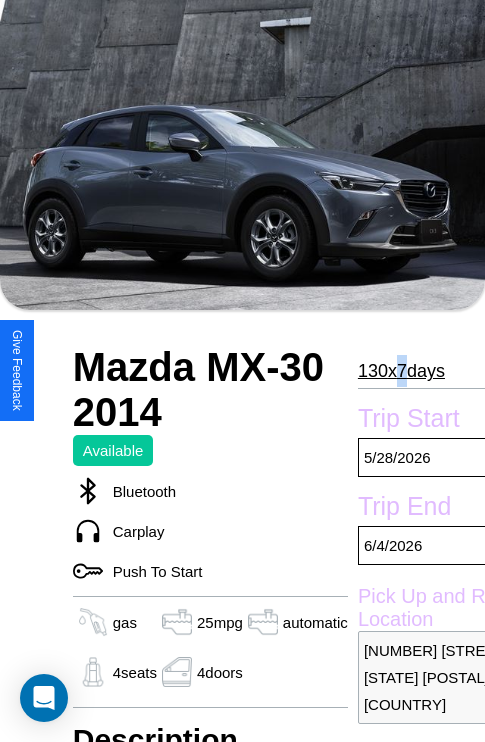 click on "130  x  7  days" at bounding box center [401, 371] 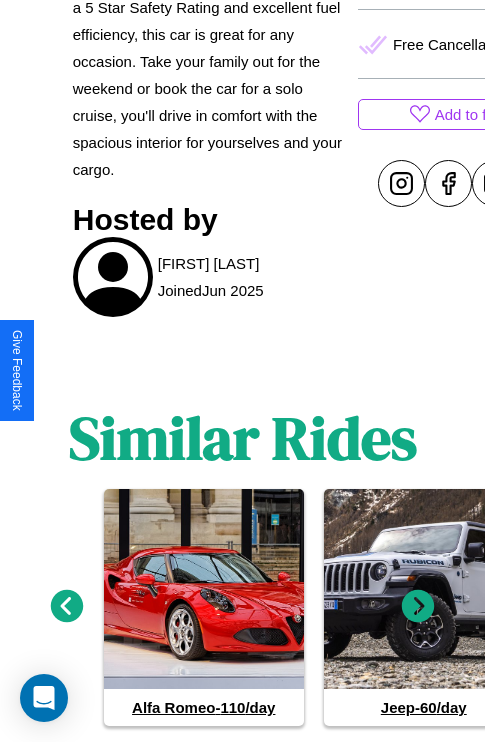 scroll, scrollTop: 974, scrollLeft: 0, axis: vertical 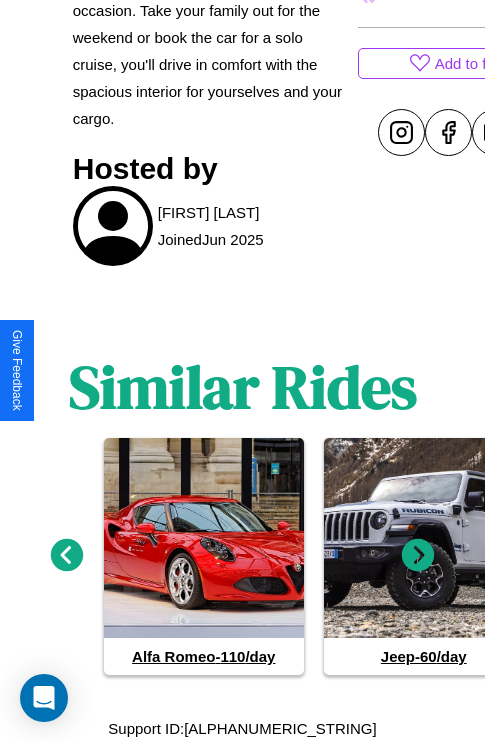 click 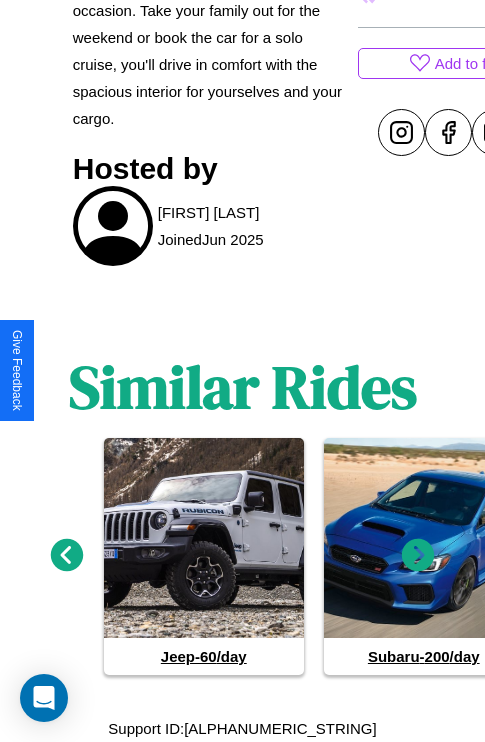 click 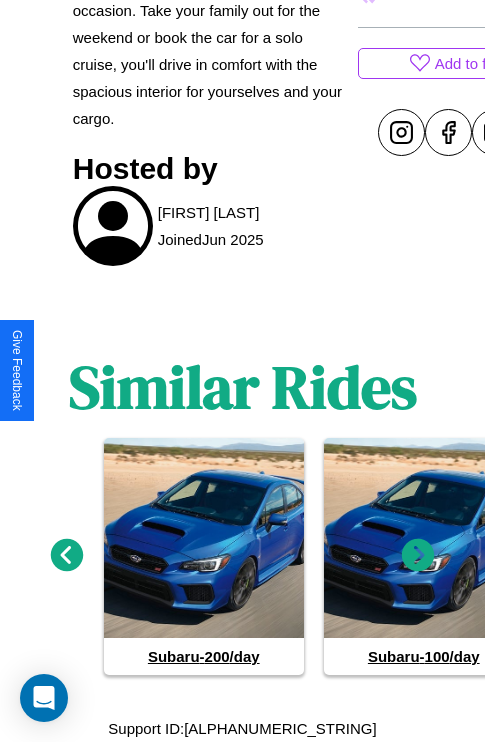 click 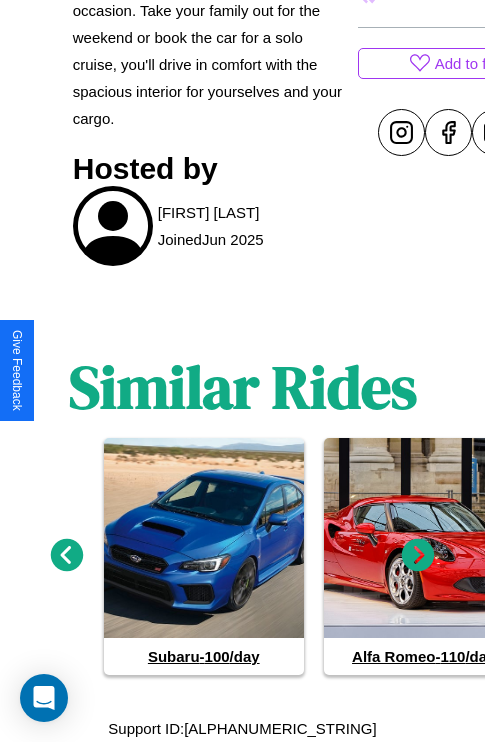 click 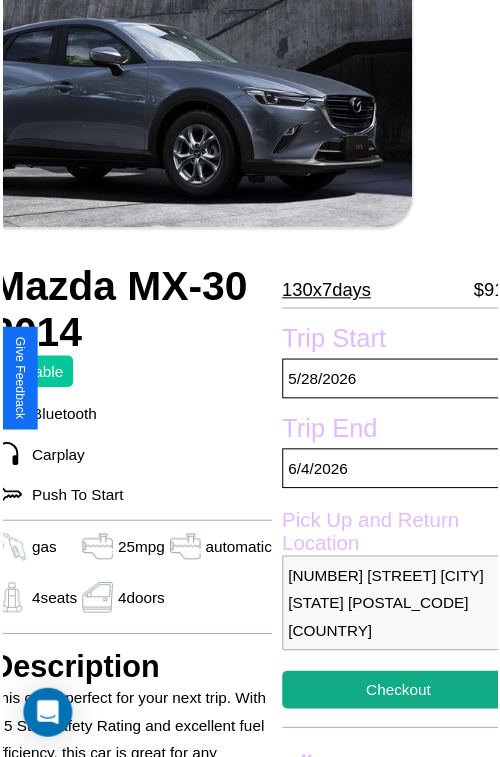 scroll, scrollTop: 219, scrollLeft: 84, axis: both 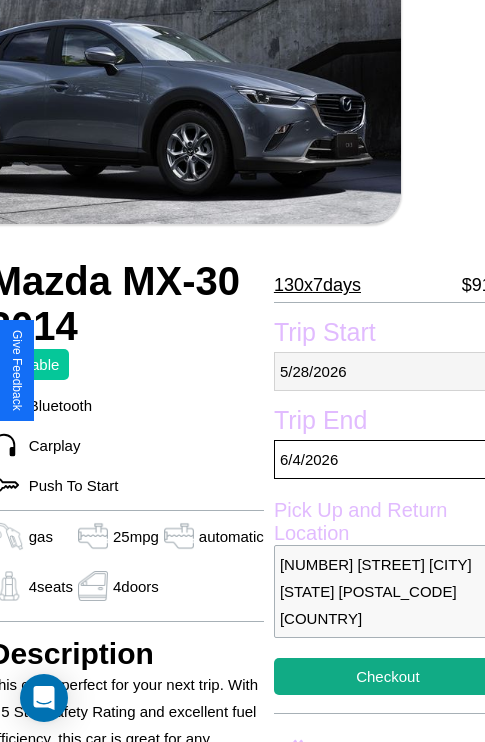 click on "5 / 28 / 2026" at bounding box center (388, 371) 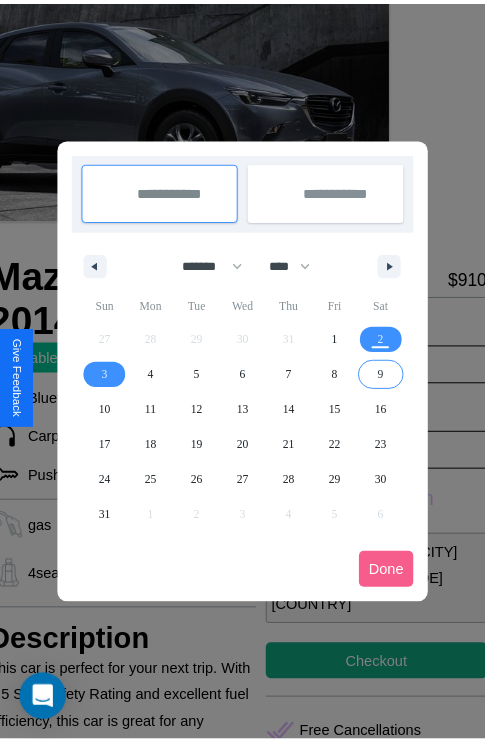 scroll, scrollTop: 0, scrollLeft: 84, axis: horizontal 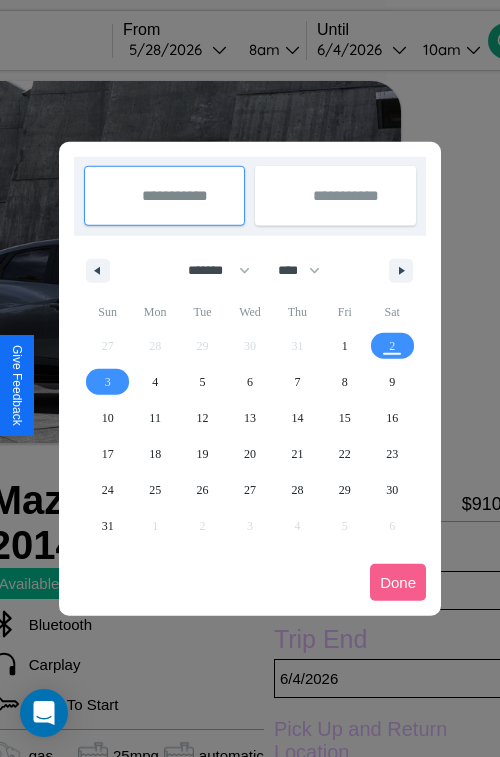 click at bounding box center (250, 378) 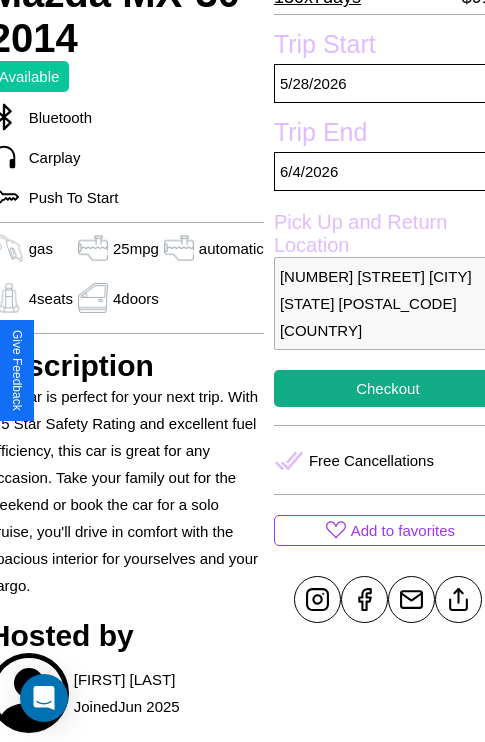 scroll, scrollTop: 524, scrollLeft: 84, axis: both 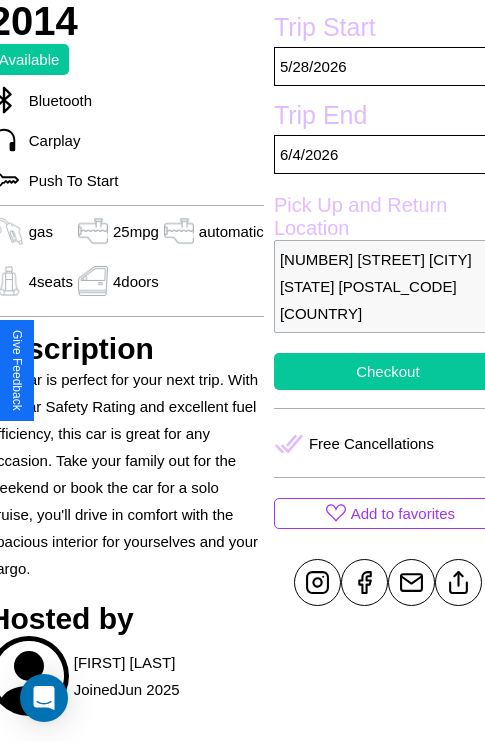 click on "Checkout" at bounding box center (388, 371) 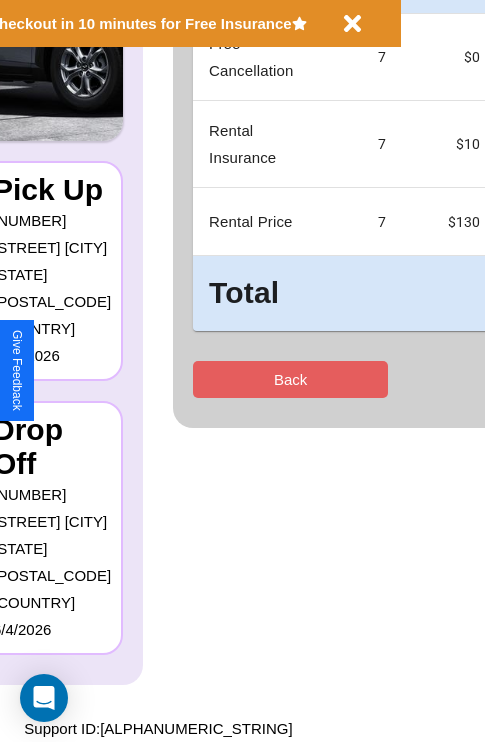 scroll, scrollTop: 0, scrollLeft: 0, axis: both 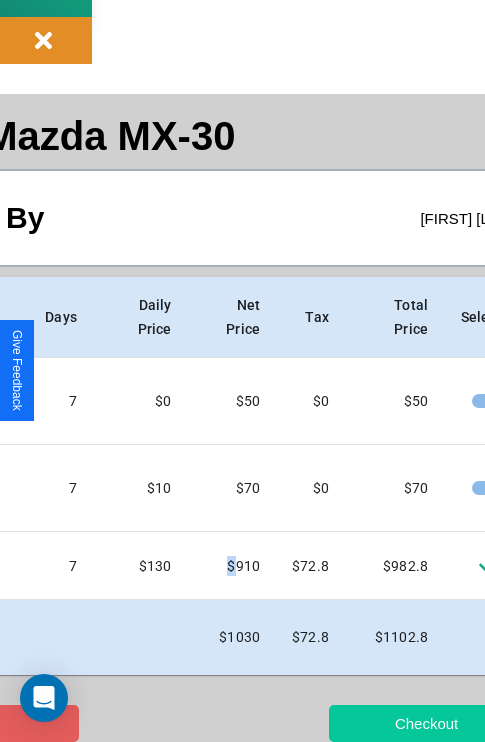 click on "Checkout" at bounding box center (426, 723) 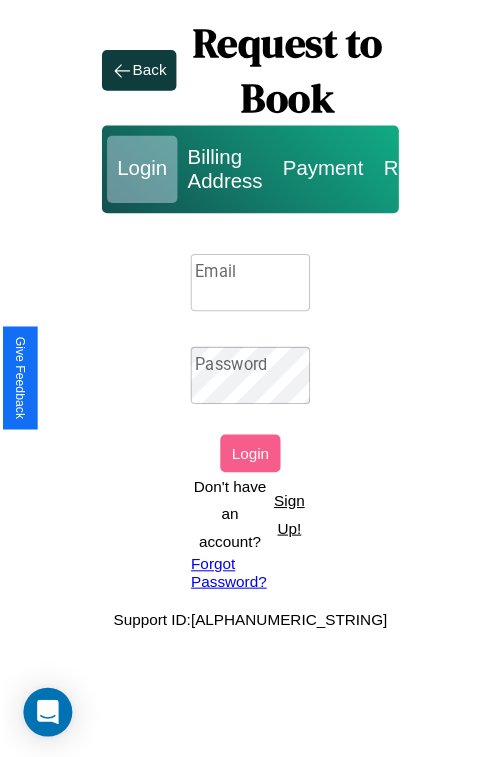 scroll, scrollTop: 0, scrollLeft: 0, axis: both 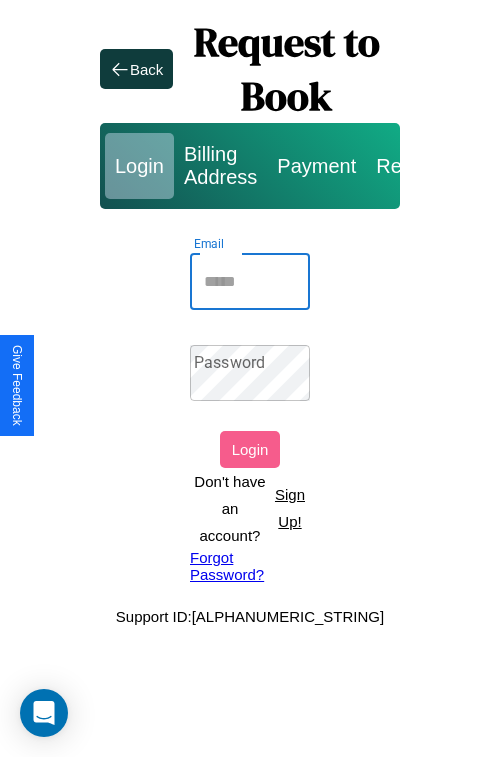 click on "Email" at bounding box center [250, 282] 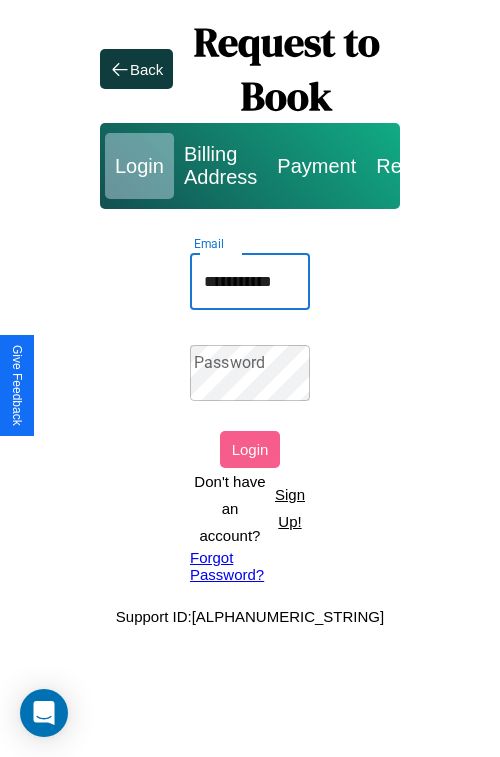 type on "**********" 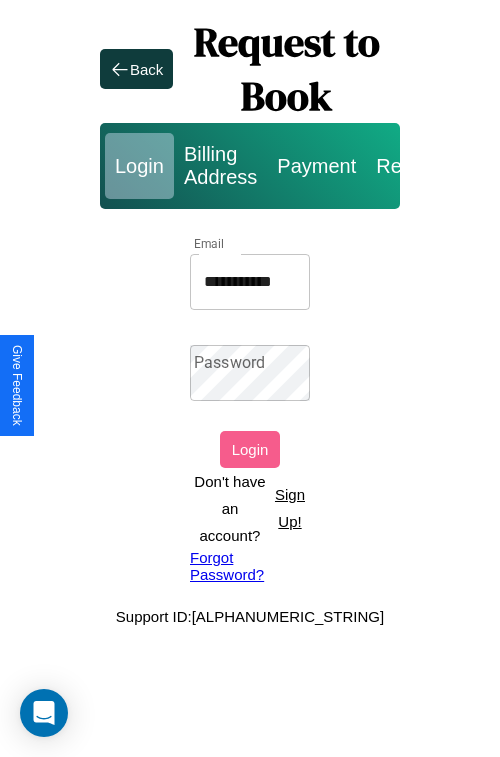 click on "**********" at bounding box center (250, 301) 